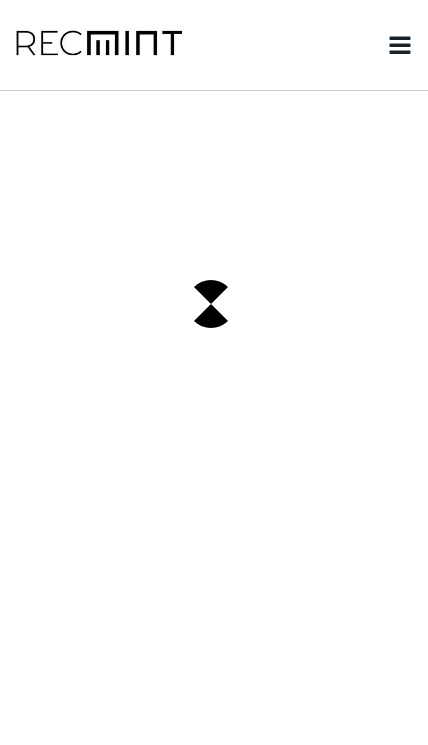 scroll, scrollTop: 0, scrollLeft: 0, axis: both 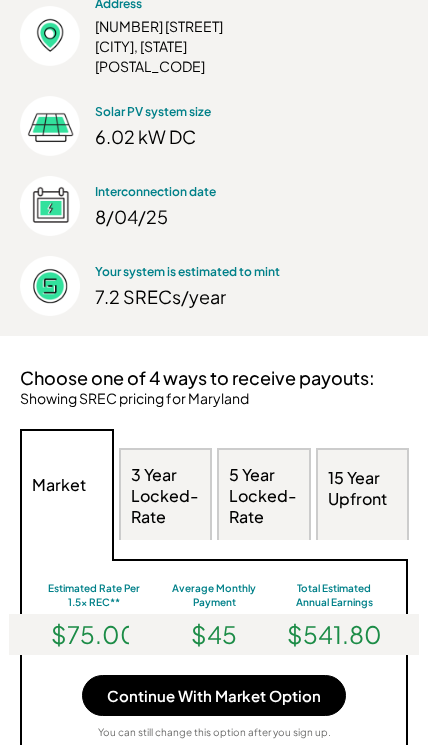 click on "3 Year Locked-Rate" at bounding box center (166, 496) 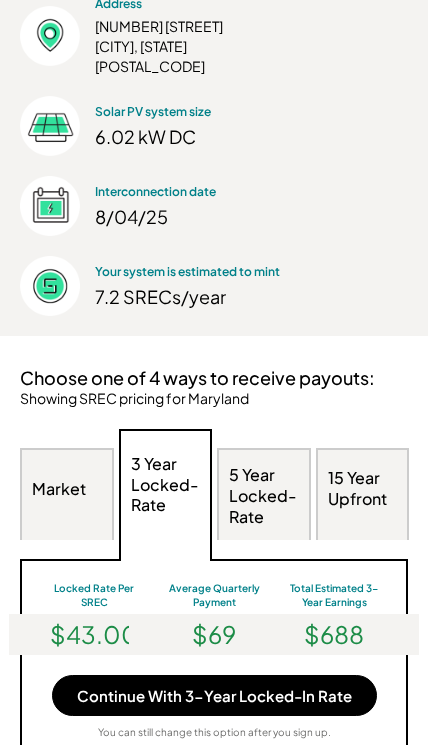 scroll, scrollTop: 999620, scrollLeft: 999600, axis: both 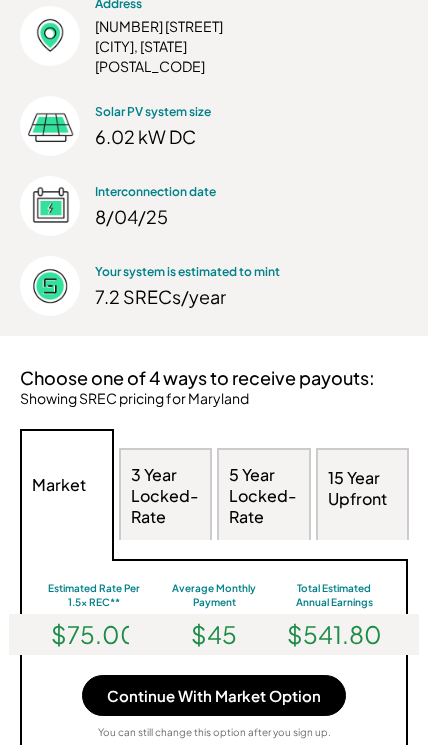 click on "3 Year Locked-Rate" at bounding box center (166, 496) 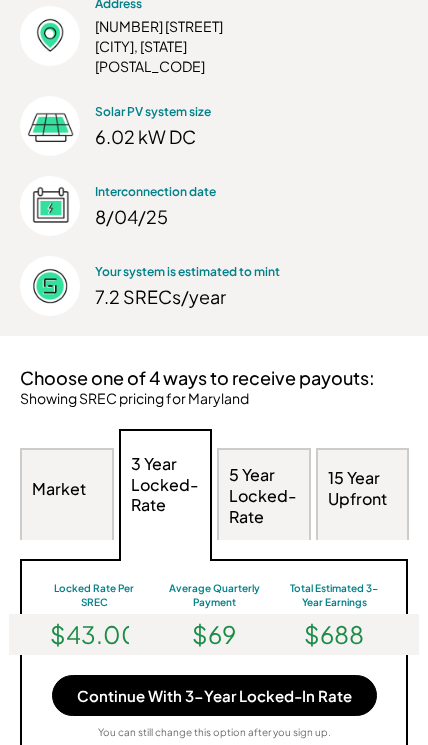 scroll, scrollTop: 999620, scrollLeft: 999600, axis: both 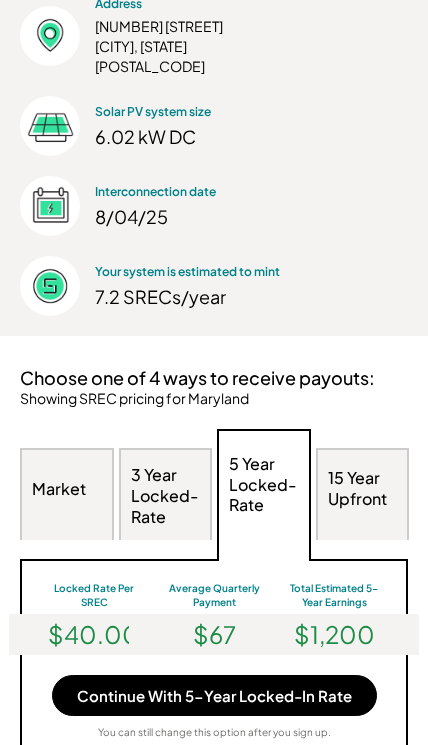 click on "3 Year Locked-Rate" at bounding box center (166, 496) 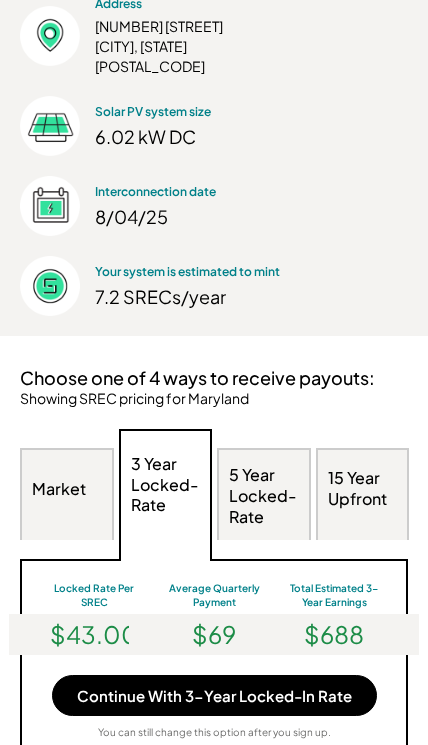 scroll, scrollTop: 999620, scrollLeft: 999600, axis: both 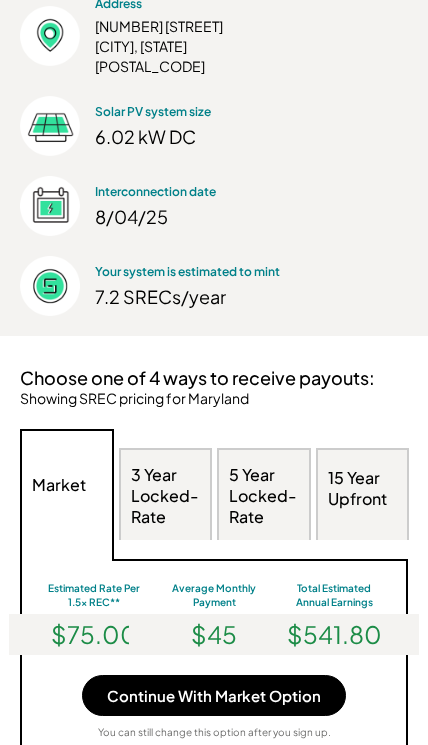 click on "3 Year Locked-Rate" at bounding box center [166, 496] 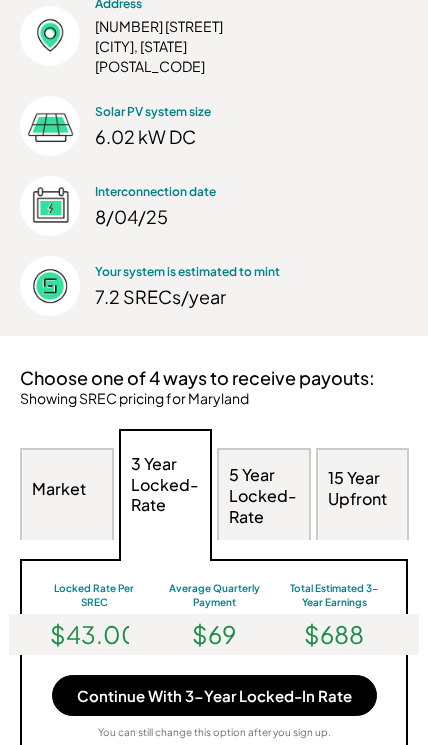 scroll, scrollTop: 999620, scrollLeft: 999600, axis: both 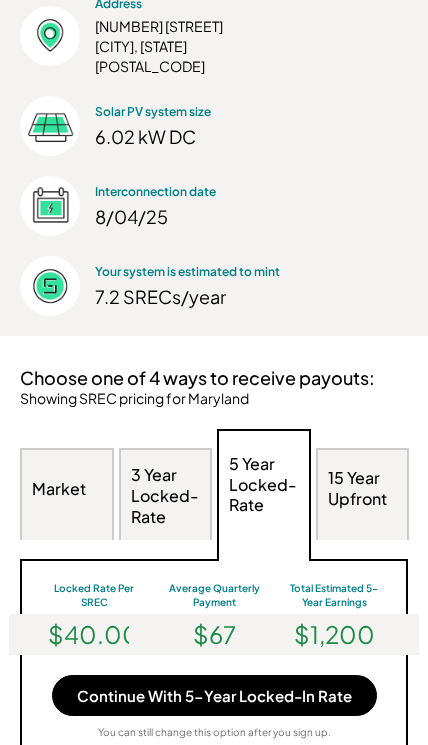 click on "3 Year Locked-Rate" at bounding box center [166, 496] 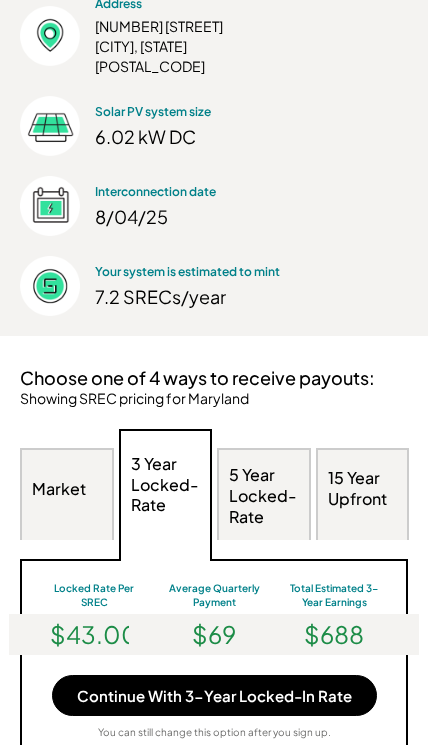 scroll, scrollTop: 999620, scrollLeft: 999600, axis: both 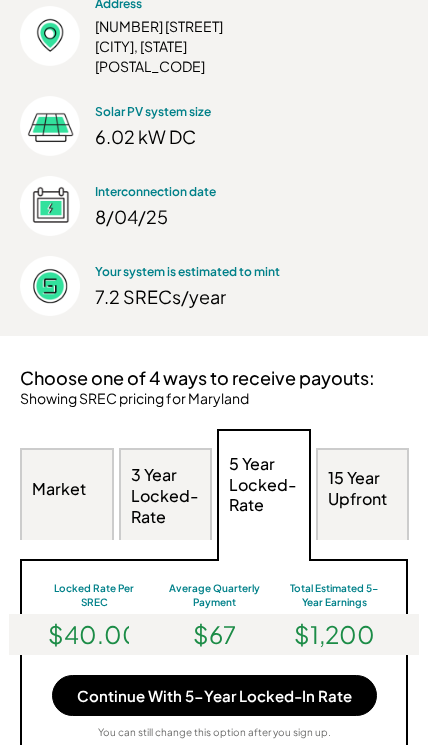 click on "15 Year Upfront" at bounding box center [363, 489] 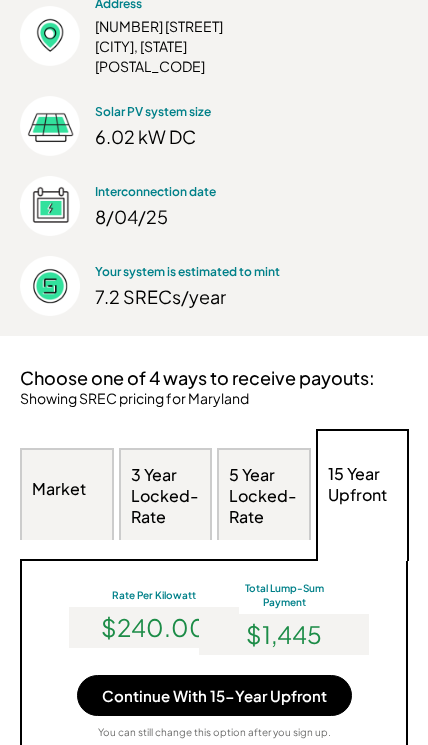 scroll, scrollTop: 999620, scrollLeft: 999600, axis: both 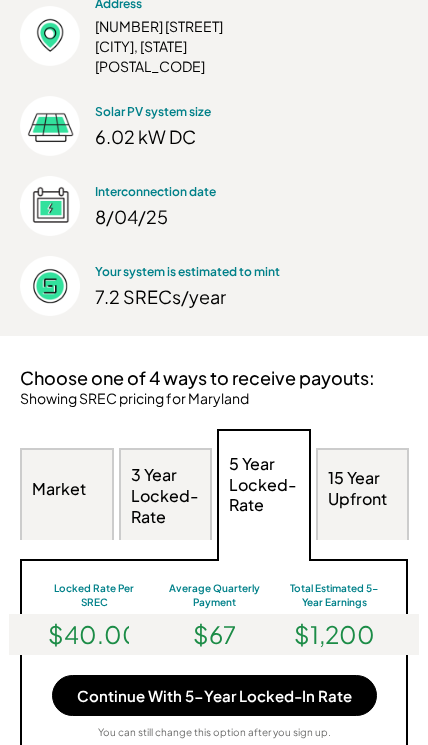 click on "3 Year Locked-Rate" at bounding box center [166, 496] 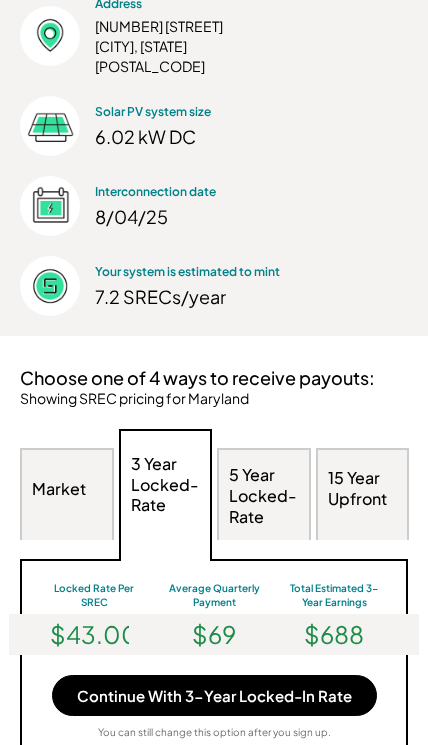 scroll, scrollTop: 999620, scrollLeft: 999600, axis: both 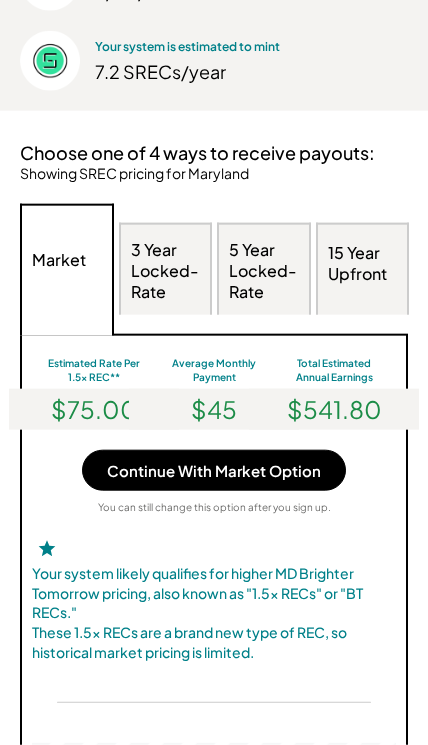 click on "Continue With Market Option" at bounding box center (214, 470) 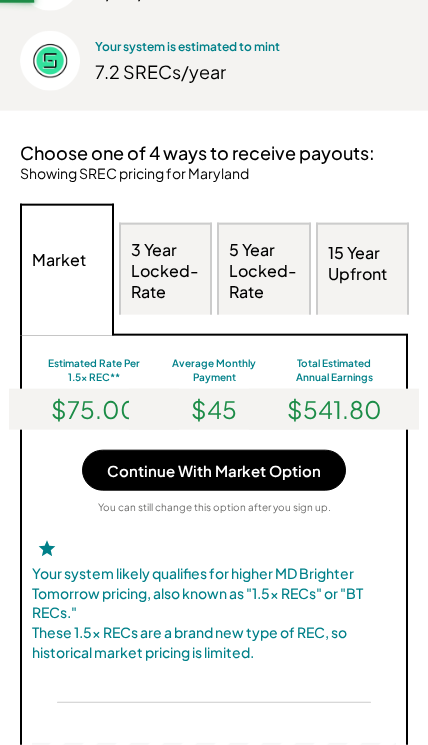 scroll, scrollTop: 640, scrollLeft: 0, axis: vertical 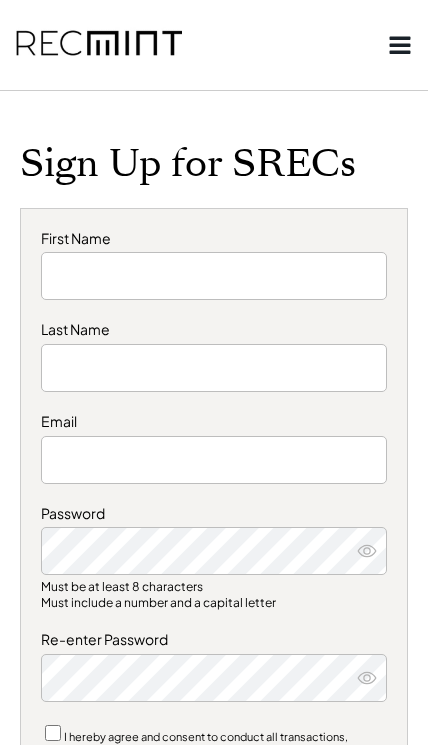 type on "******" 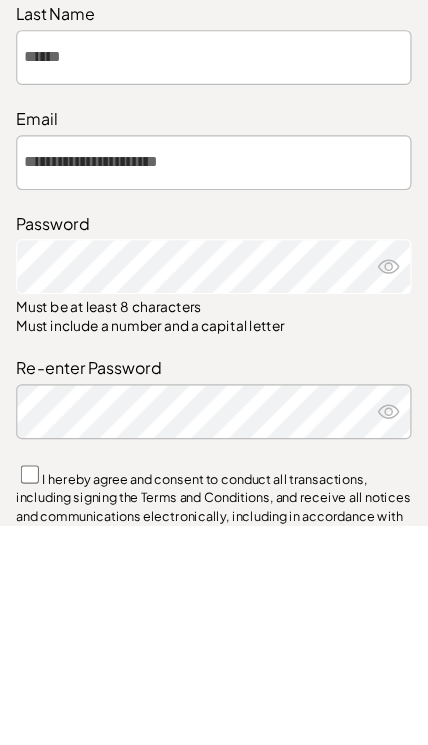 scroll, scrollTop: 224, scrollLeft: 0, axis: vertical 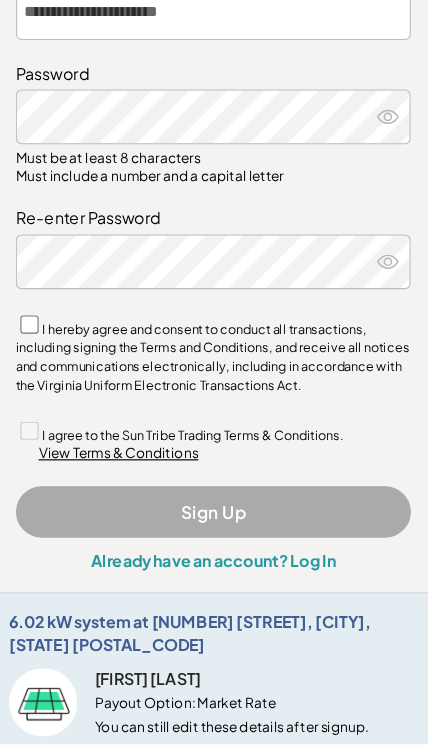 click on "**********" at bounding box center [214, 233] 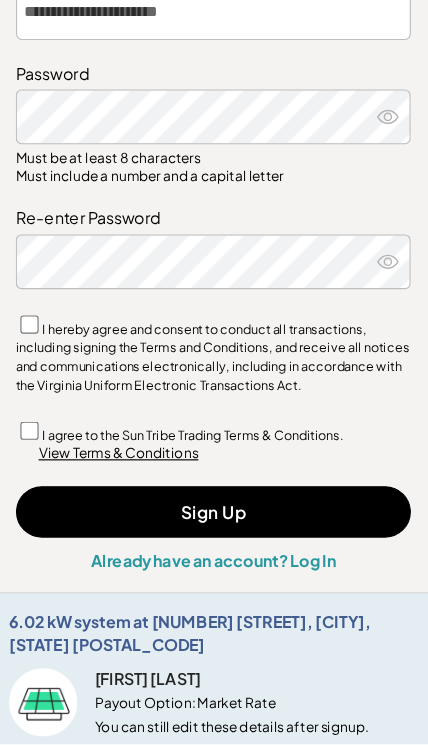 click on "Sign Up" at bounding box center (214, 541) 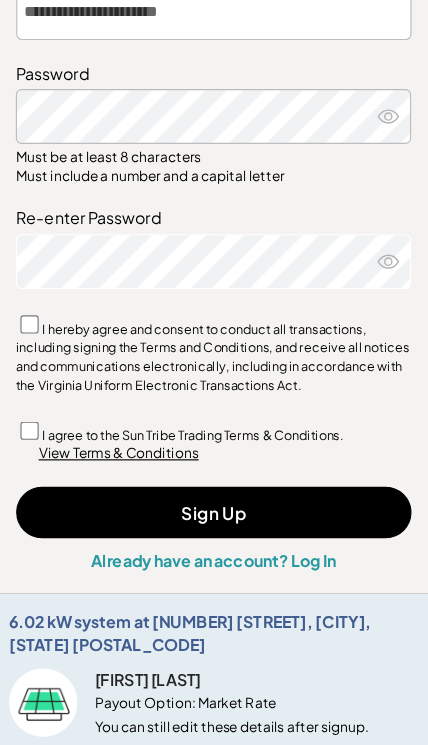click 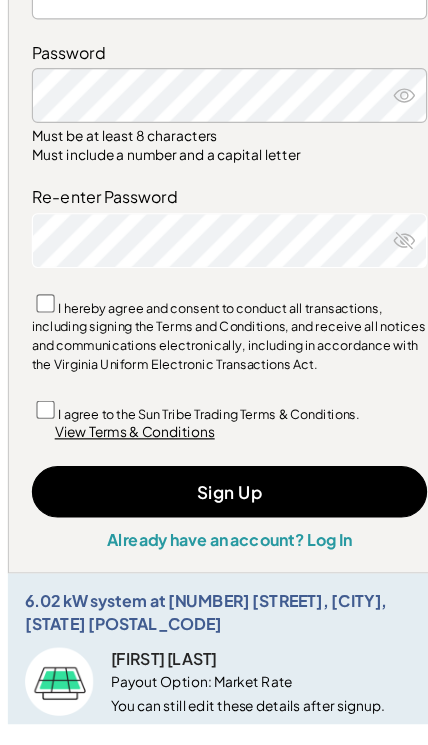 click 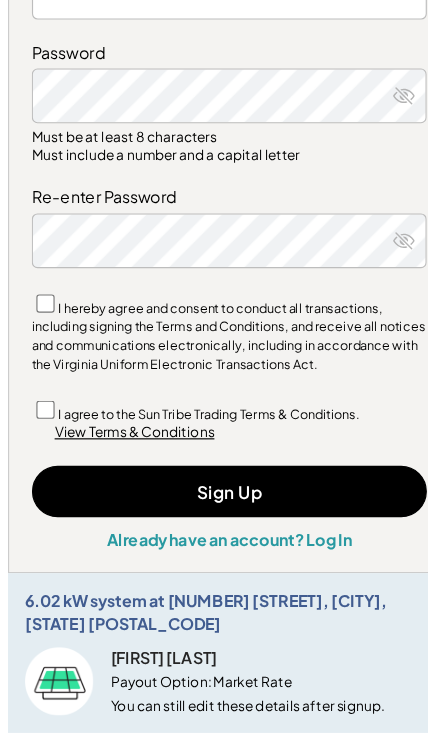 click on "Sign Up" at bounding box center [214, 523] 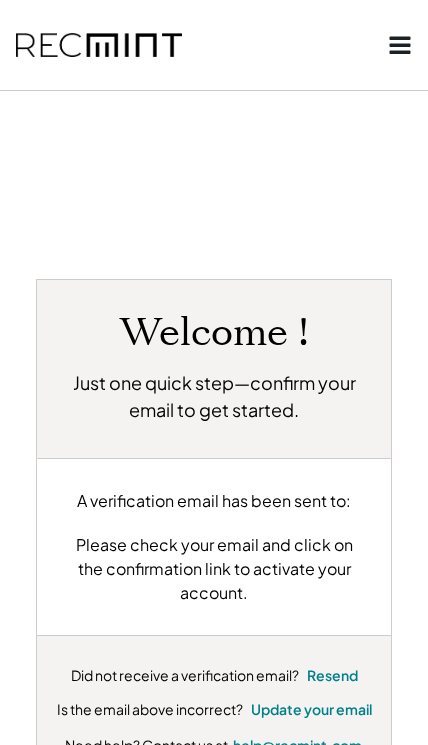 scroll, scrollTop: 0, scrollLeft: 0, axis: both 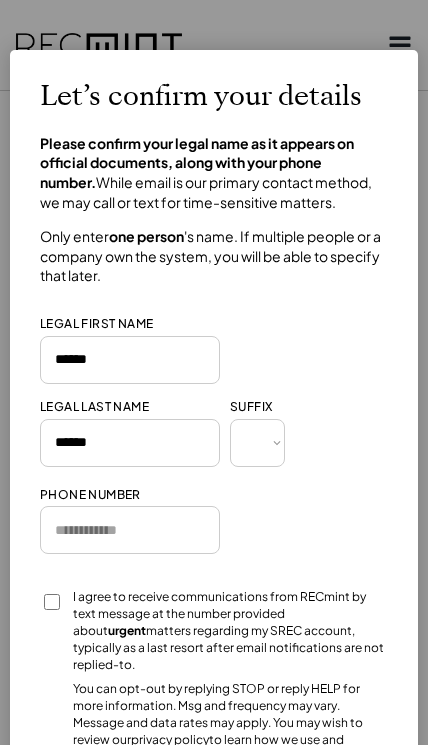 click at bounding box center [130, 530] 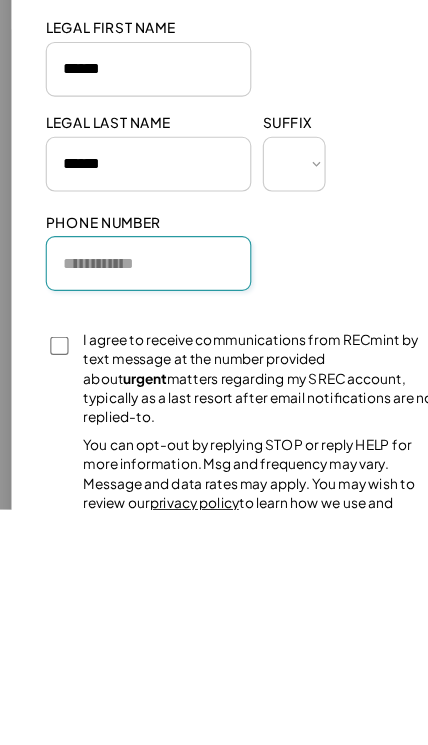 type on "**********" 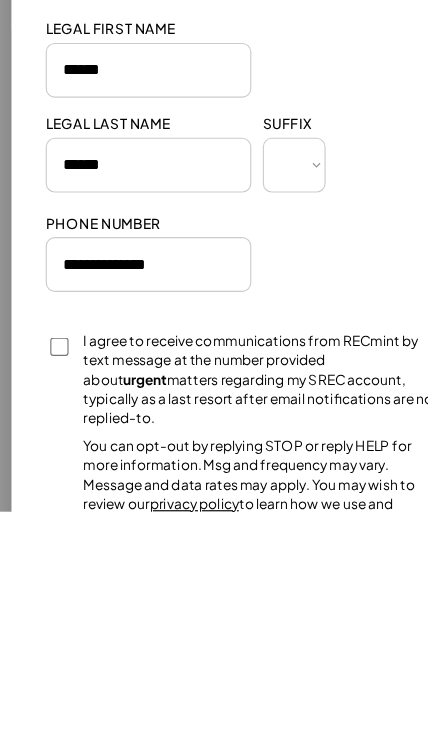 scroll, scrollTop: 206, scrollLeft: 0, axis: vertical 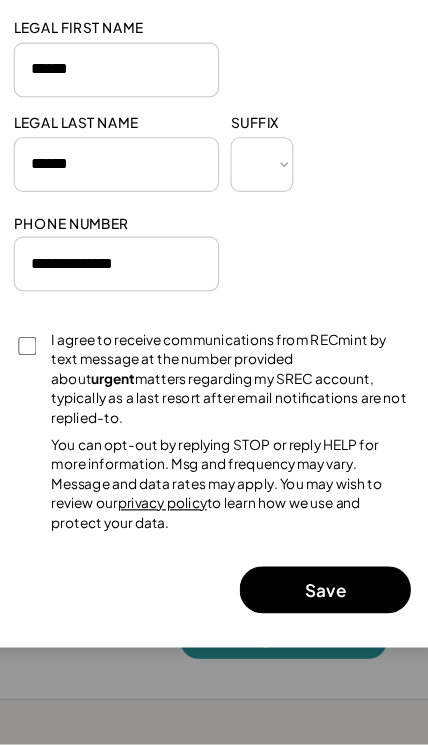 click on "Save" at bounding box center (313, 609) 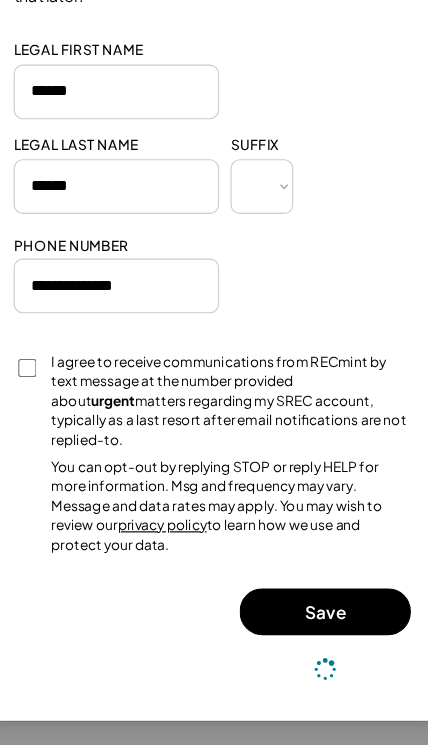 scroll, scrollTop: 259, scrollLeft: 0, axis: vertical 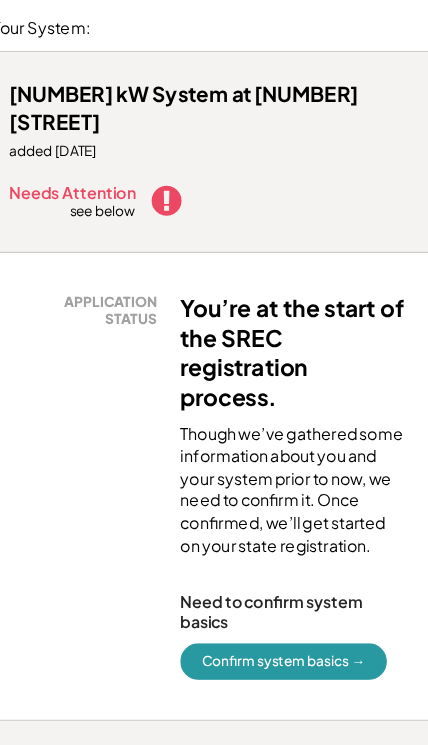 click on "Confirm system basics →" at bounding box center [276, 601] 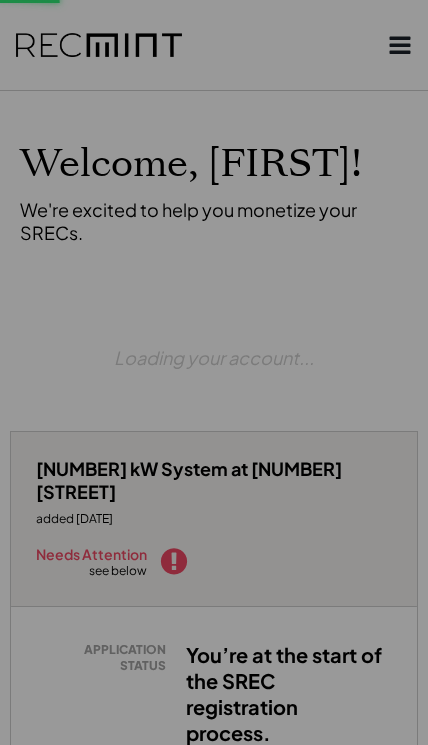 type on "**********" 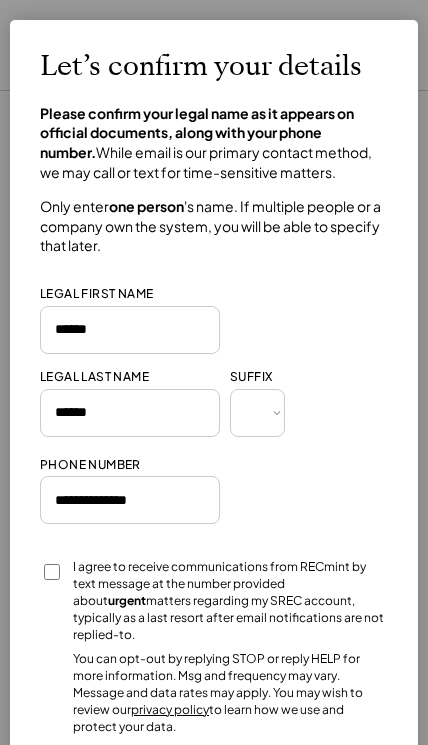 scroll, scrollTop: 0, scrollLeft: 0, axis: both 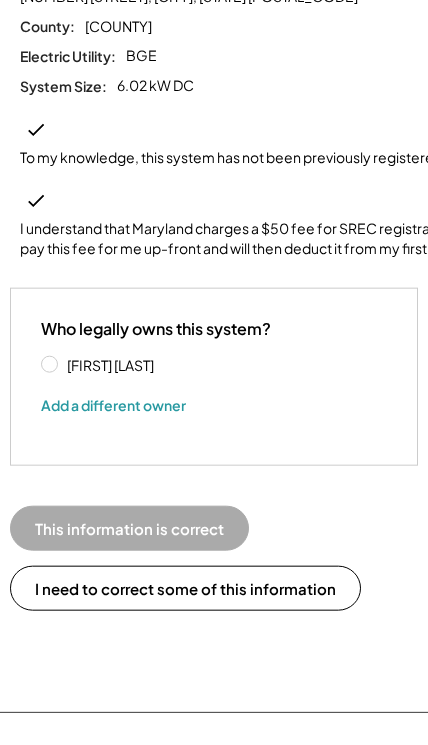 click on "Who legally owns this system? [FIRST] [LAST] Add a different owner" at bounding box center (214, 377) 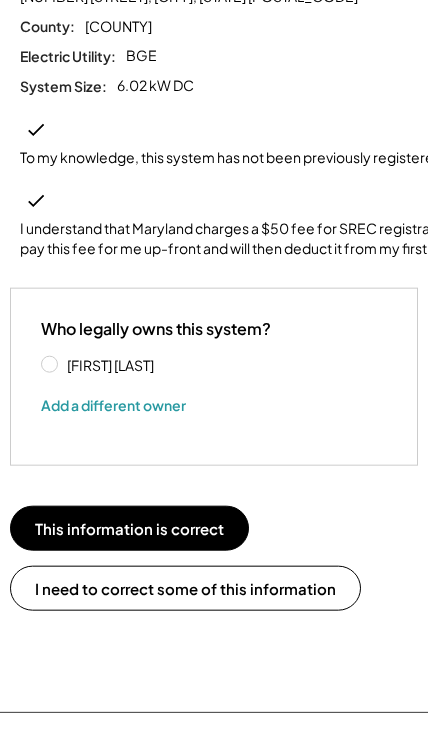 scroll, scrollTop: 443, scrollLeft: 0, axis: vertical 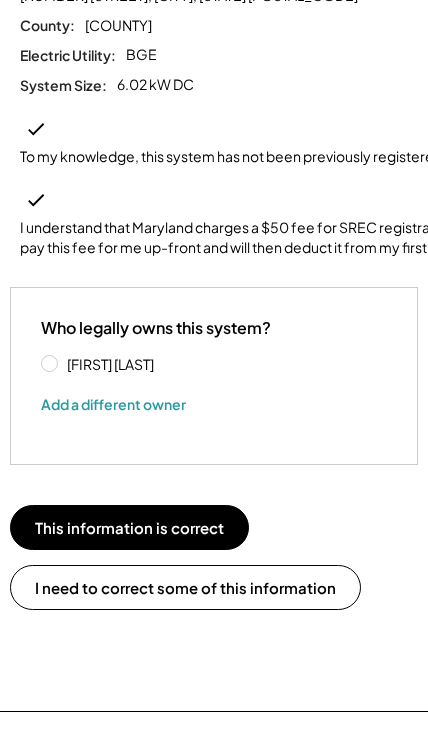 click on "This information is correct" at bounding box center [129, 527] 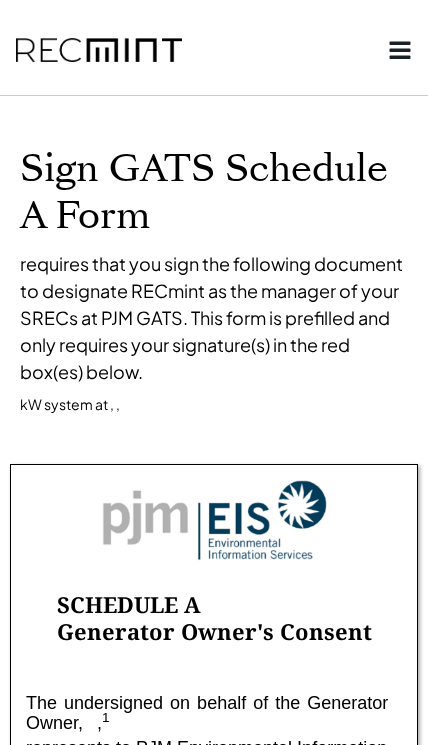scroll, scrollTop: 0, scrollLeft: 0, axis: both 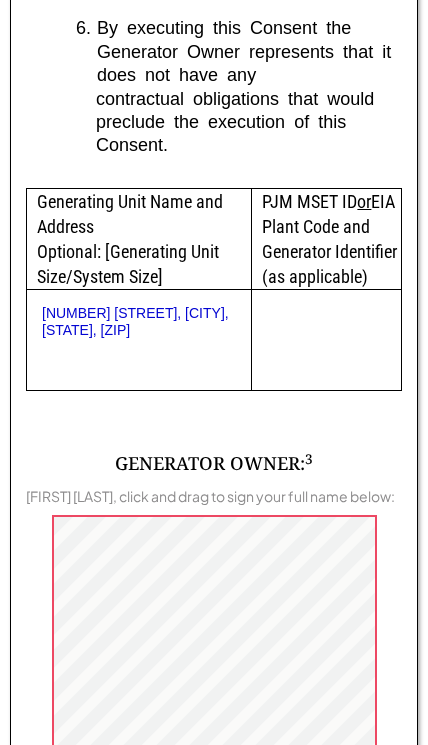click on "Clear Signature" at bounding box center [343, 781] 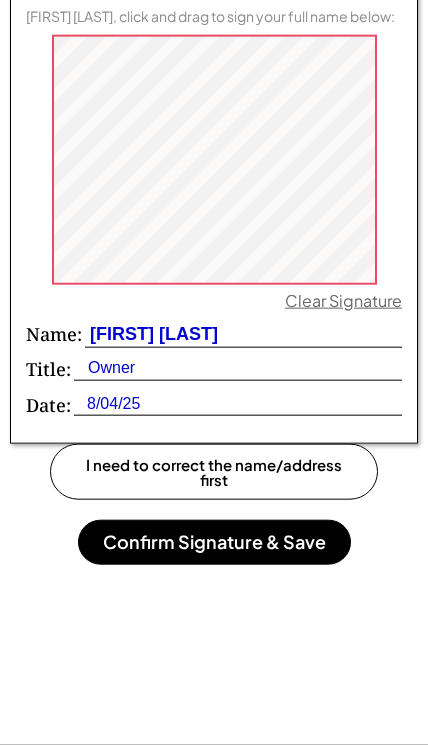 scroll, scrollTop: 2406, scrollLeft: 0, axis: vertical 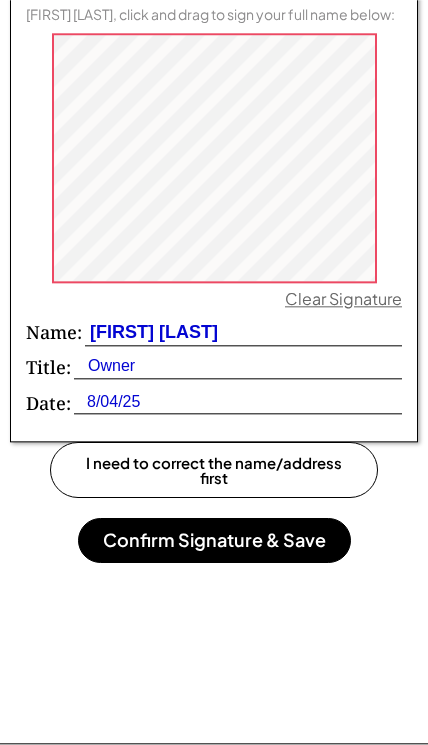click on "Confirm Signature & Save" at bounding box center [214, 540] 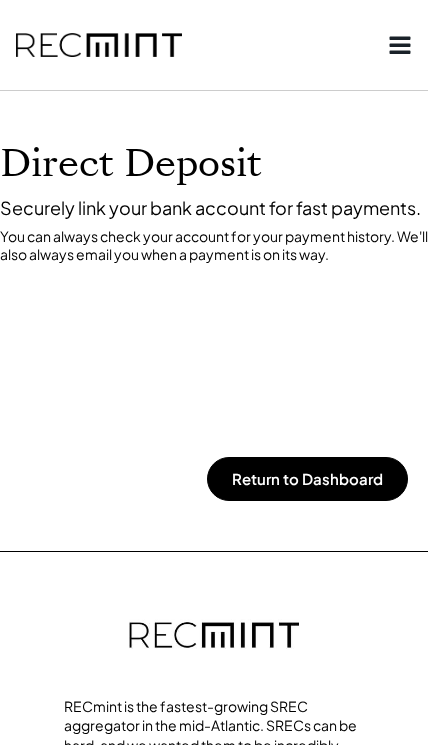 scroll, scrollTop: 0, scrollLeft: 0, axis: both 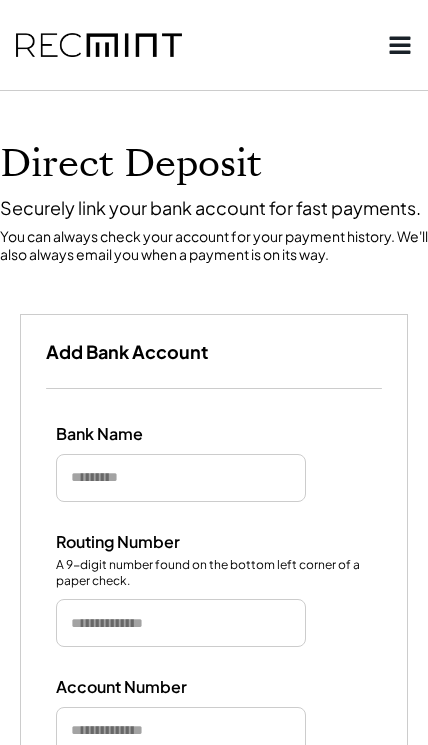 click at bounding box center (181, 478) 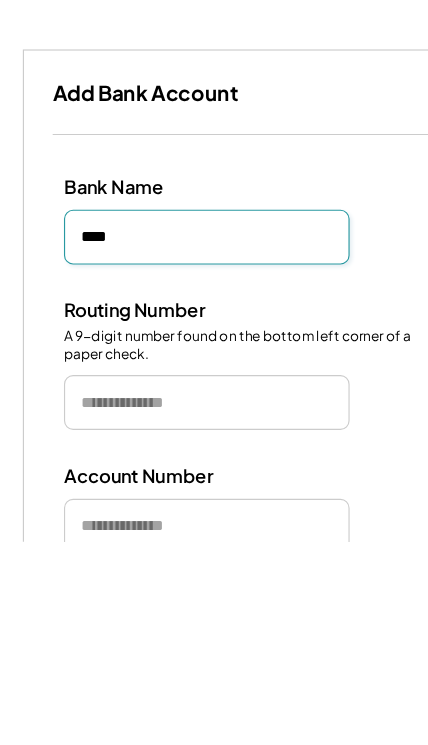 type on "****" 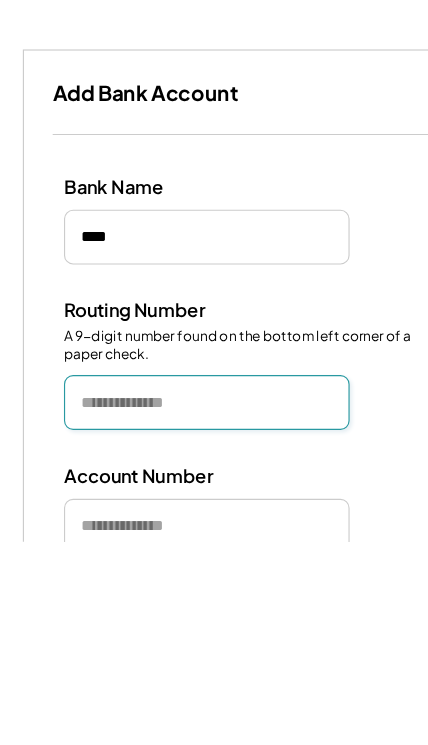 scroll, scrollTop: 96, scrollLeft: 0, axis: vertical 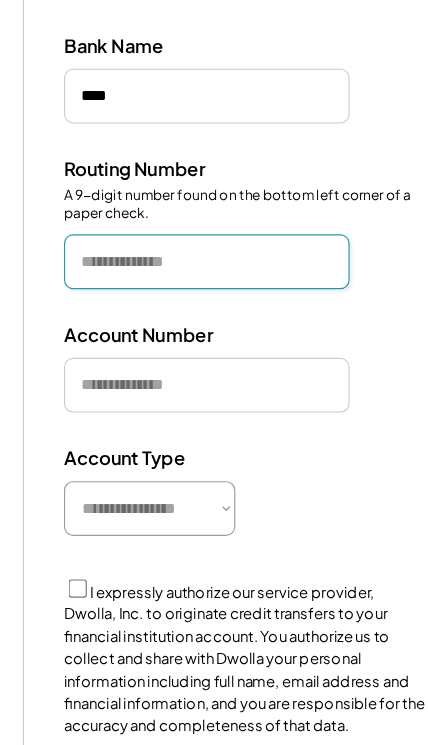 click at bounding box center (181, 322) 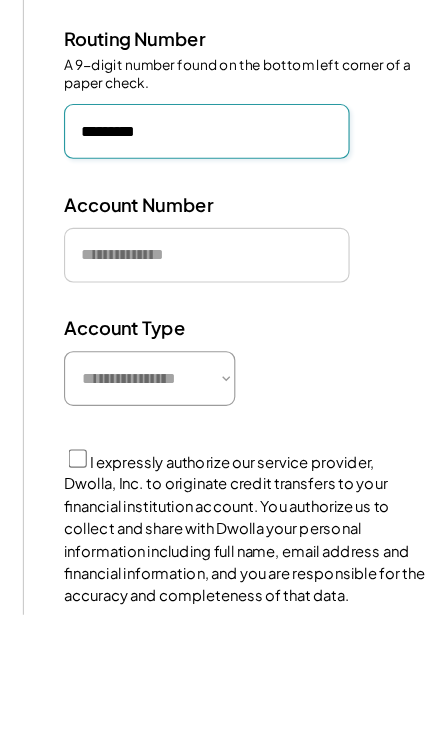 click on "**********" at bounding box center [131, 538] 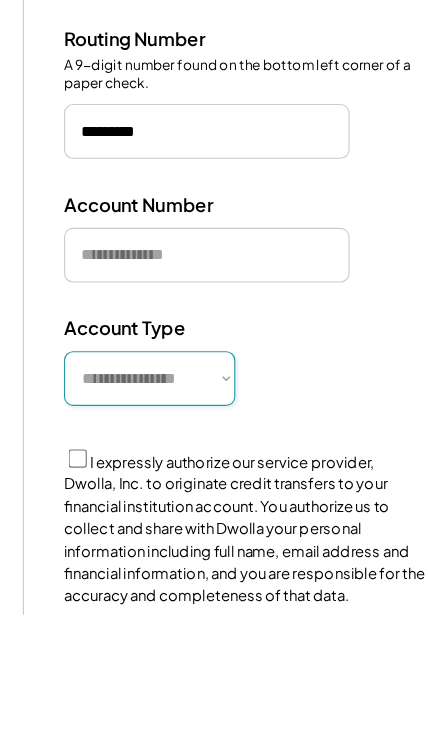 scroll, scrollTop: 415, scrollLeft: 0, axis: vertical 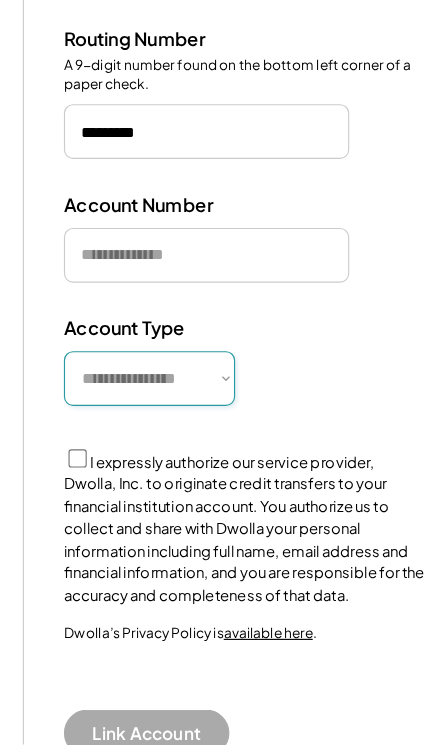 select on "*********" 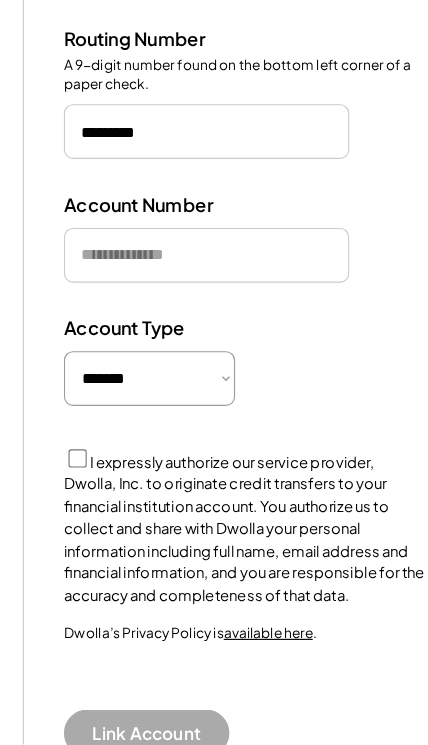 click at bounding box center (181, 316) 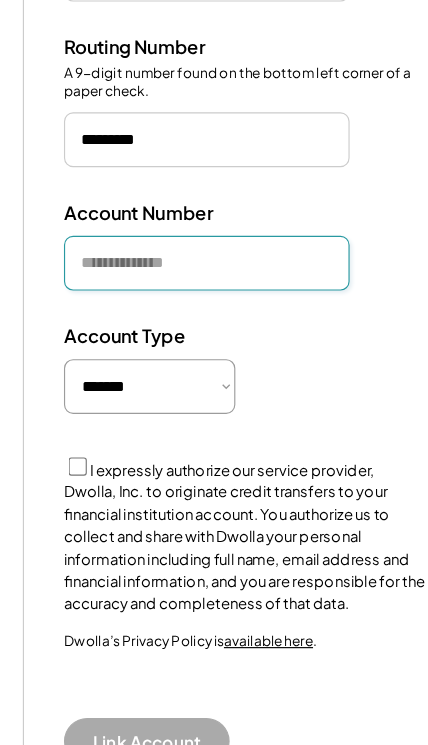 click at bounding box center (181, 316) 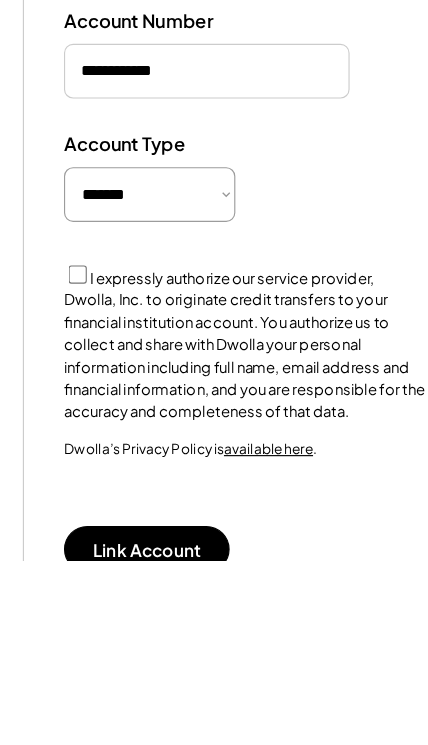 scroll, scrollTop: 576, scrollLeft: 0, axis: vertical 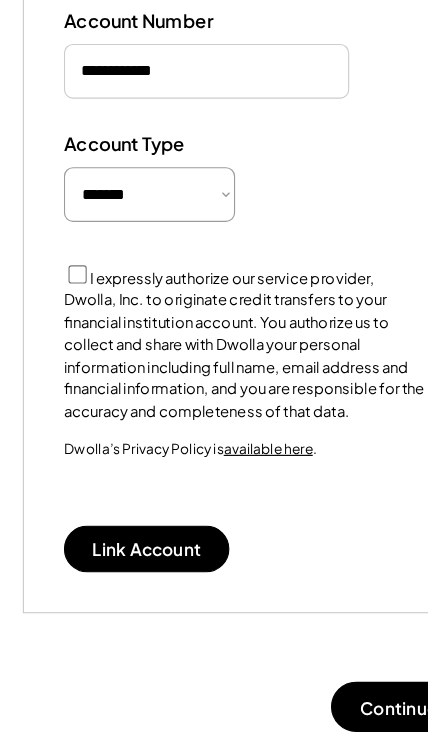 click on "Link Account" at bounding box center (128, 573) 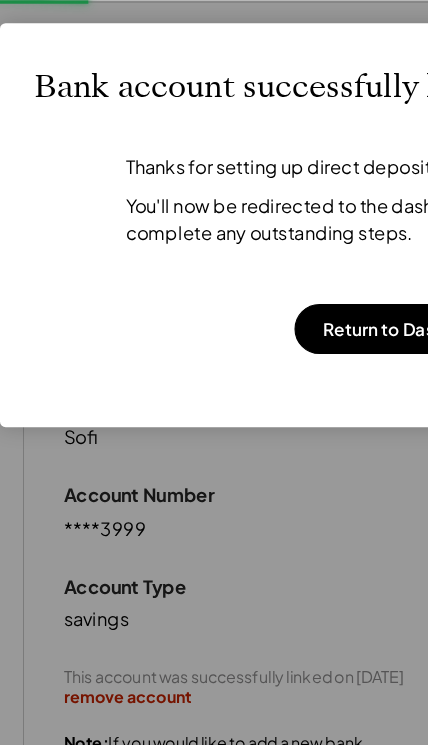 scroll, scrollTop: 86, scrollLeft: 0, axis: vertical 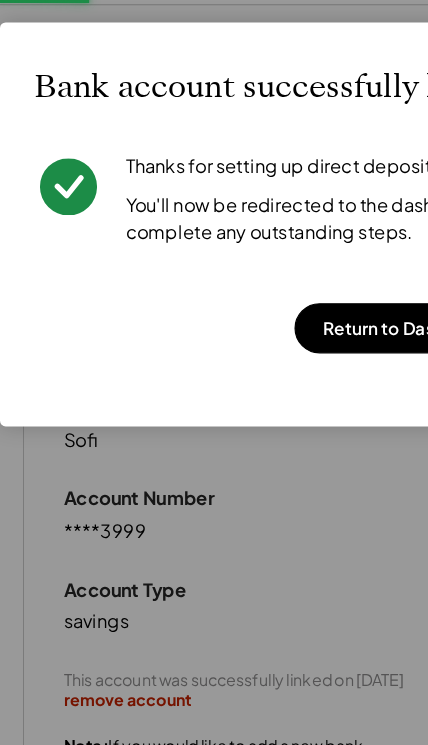 click on "Return to Dashboard" at bounding box center [358, 288] 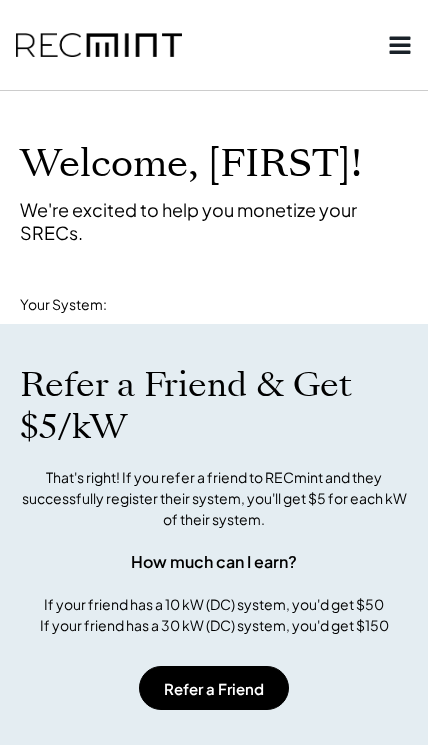 scroll, scrollTop: 0, scrollLeft: 0, axis: both 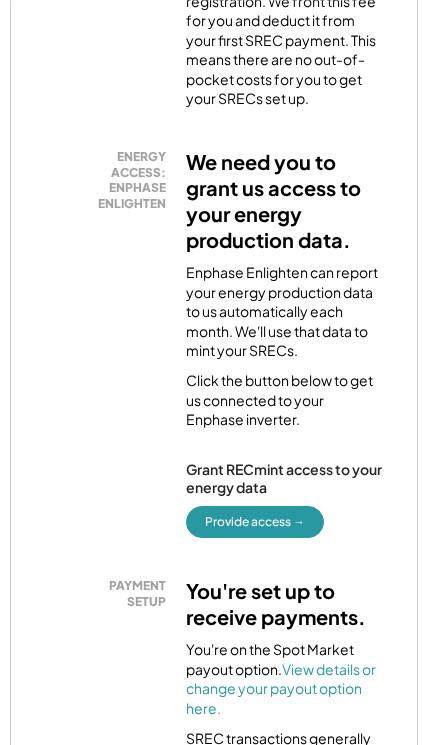 click on "Provide access →" at bounding box center (255, 522) 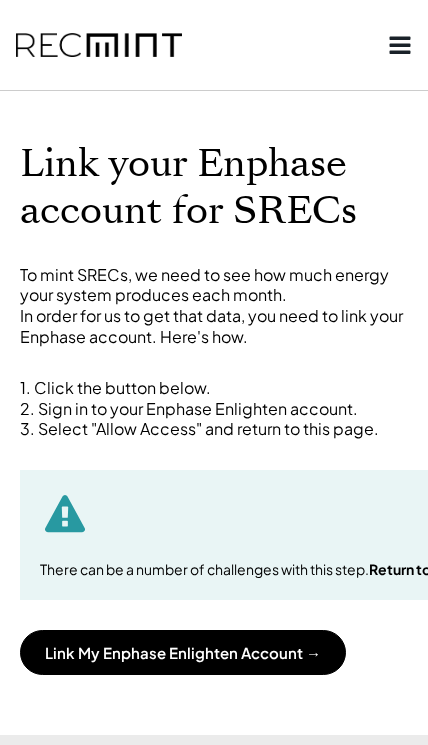 scroll, scrollTop: 0, scrollLeft: 0, axis: both 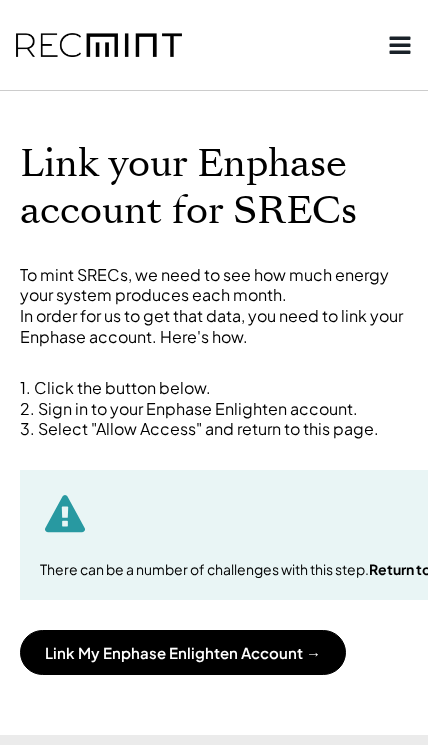 click on "Link My Enphase Enlighten Account →" at bounding box center [183, 652] 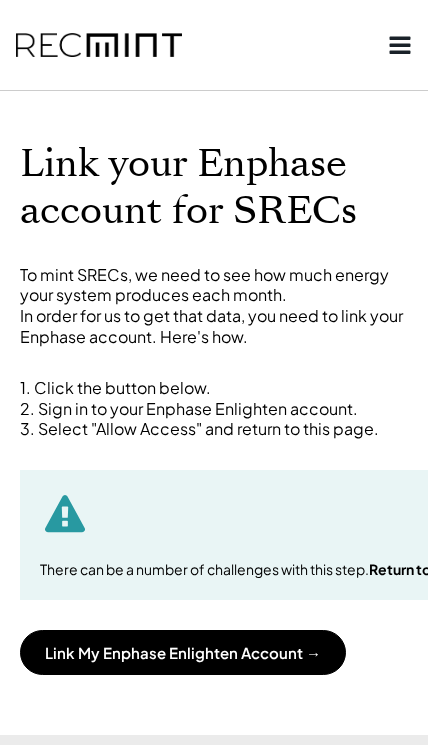 scroll, scrollTop: 0, scrollLeft: 0, axis: both 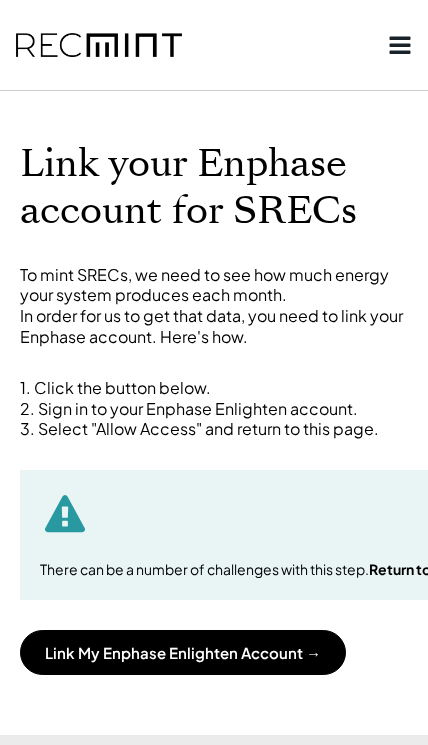 click on "Link My Enphase Enlighten Account →" at bounding box center [183, 652] 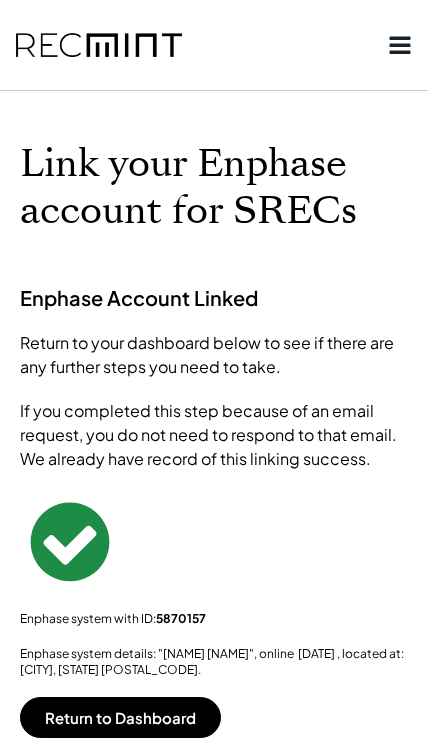 click on "Return to Dashboard" at bounding box center (120, 717) 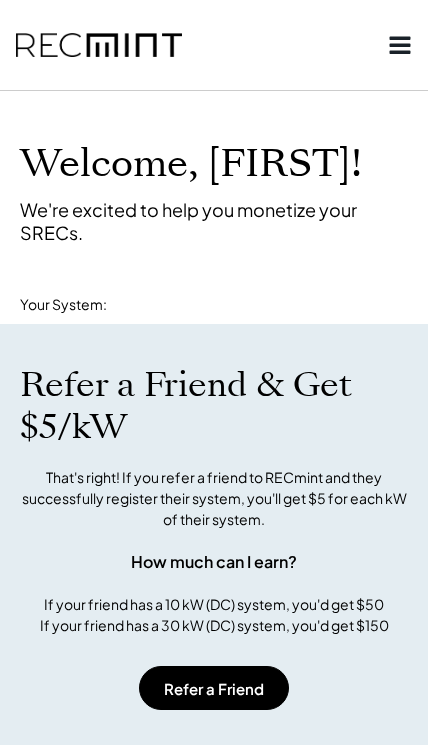 scroll, scrollTop: 0, scrollLeft: 0, axis: both 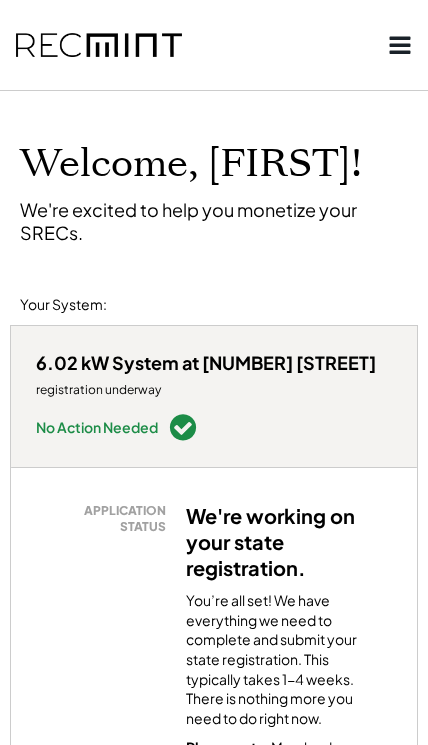 click 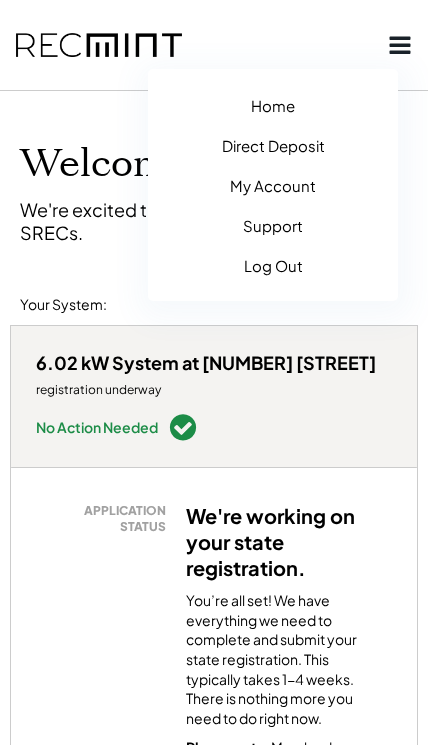 click on "Home" at bounding box center (273, 105) 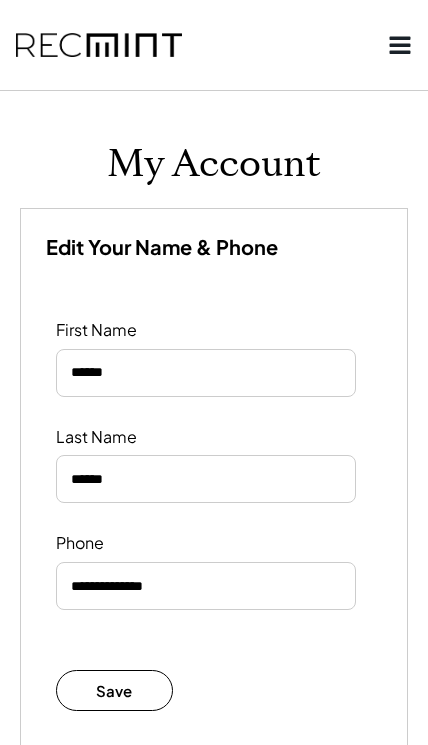 scroll, scrollTop: 0, scrollLeft: 0, axis: both 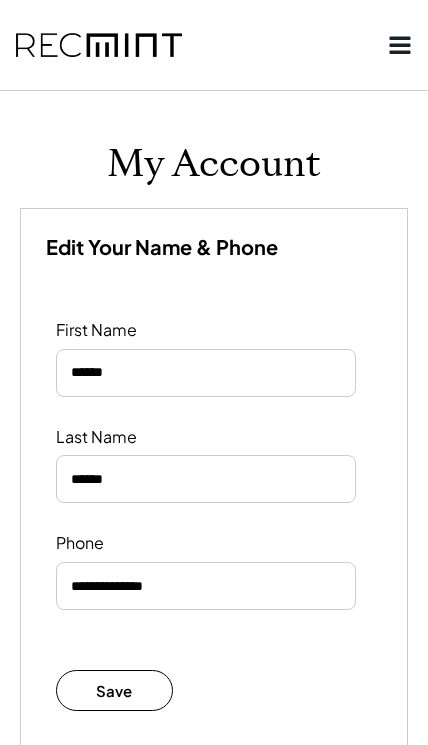click 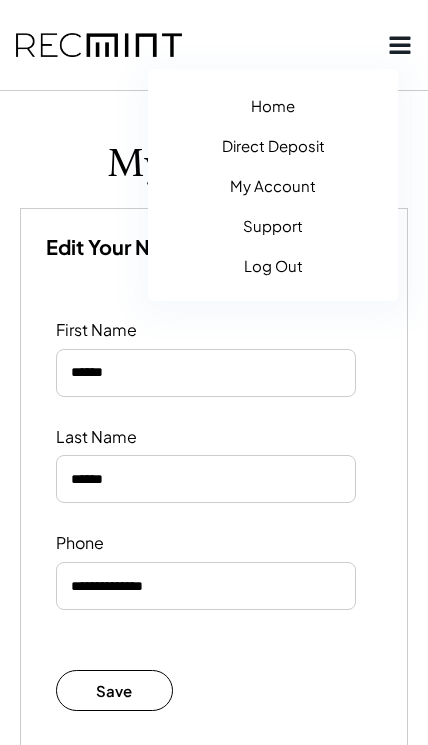 click on "Home" at bounding box center (273, 105) 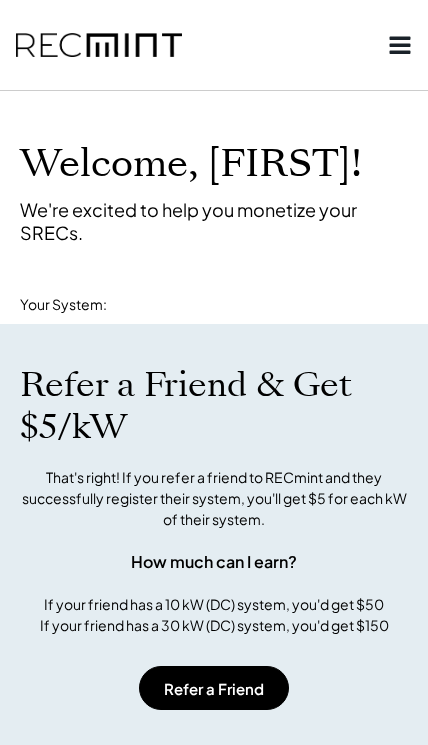scroll, scrollTop: 0, scrollLeft: 0, axis: both 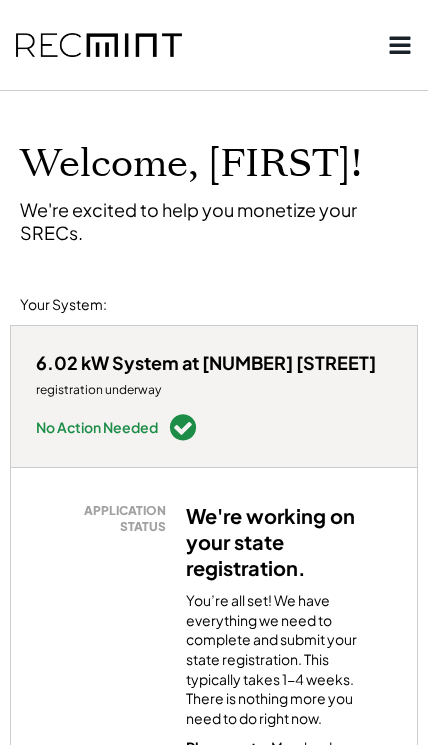 click at bounding box center [214, 45] 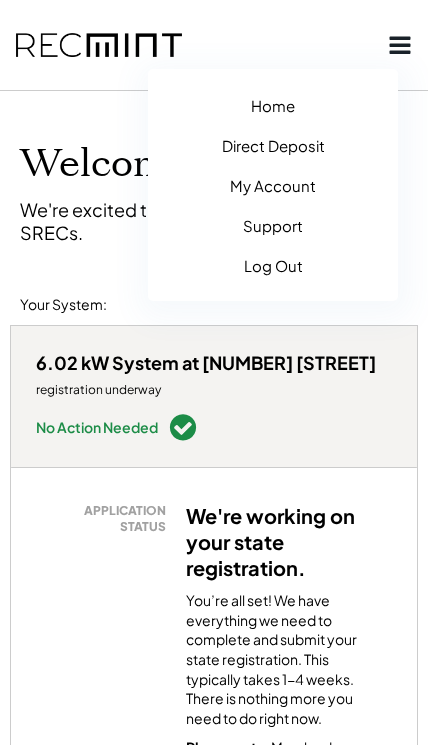 click on "Direct Deposit" at bounding box center [273, 145] 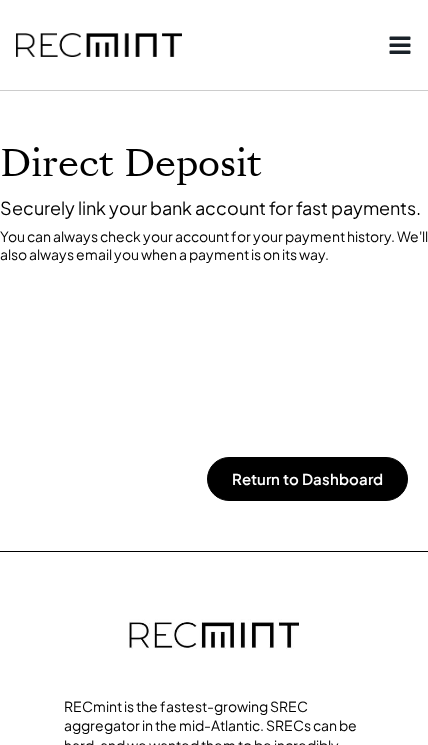 scroll, scrollTop: 0, scrollLeft: 0, axis: both 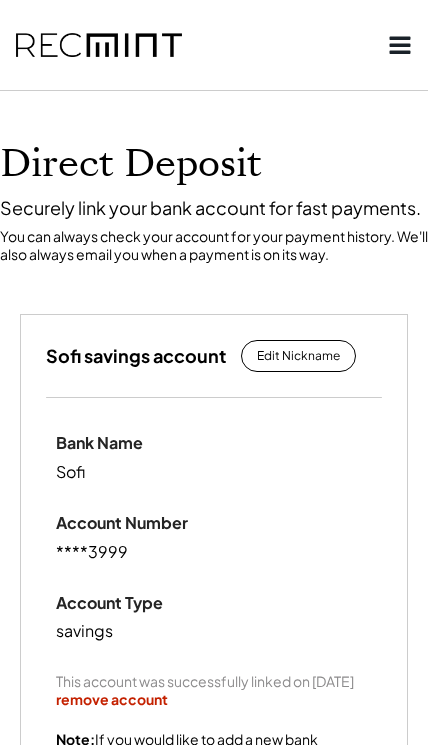 click 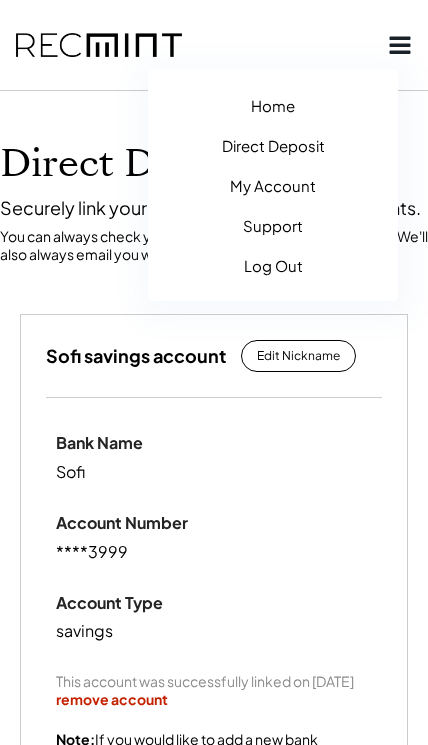 click on "Securely link your bank account for fast payments." at bounding box center [214, 207] 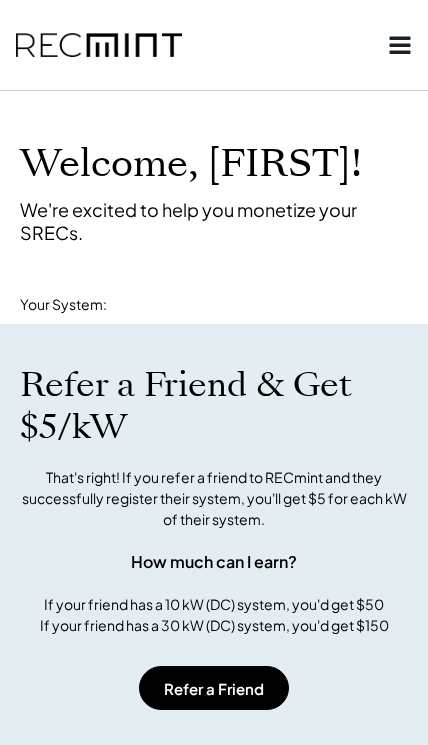 scroll, scrollTop: 0, scrollLeft: 0, axis: both 